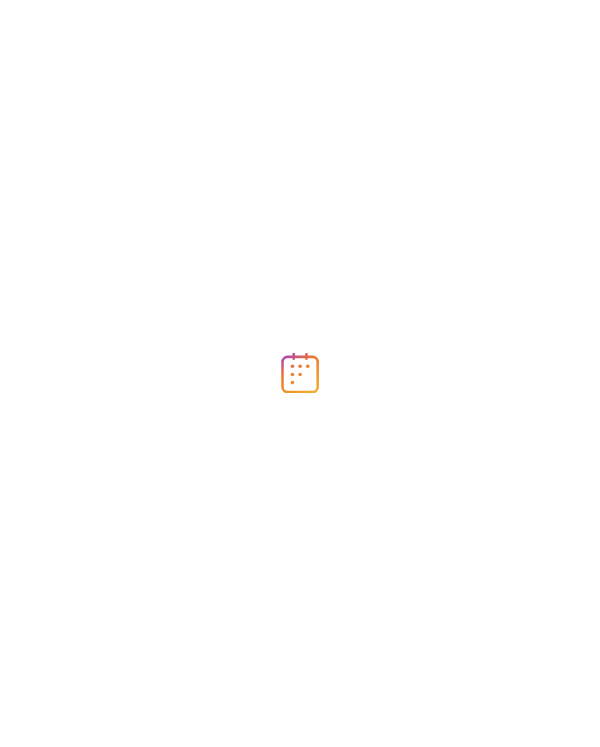 scroll, scrollTop: 0, scrollLeft: 0, axis: both 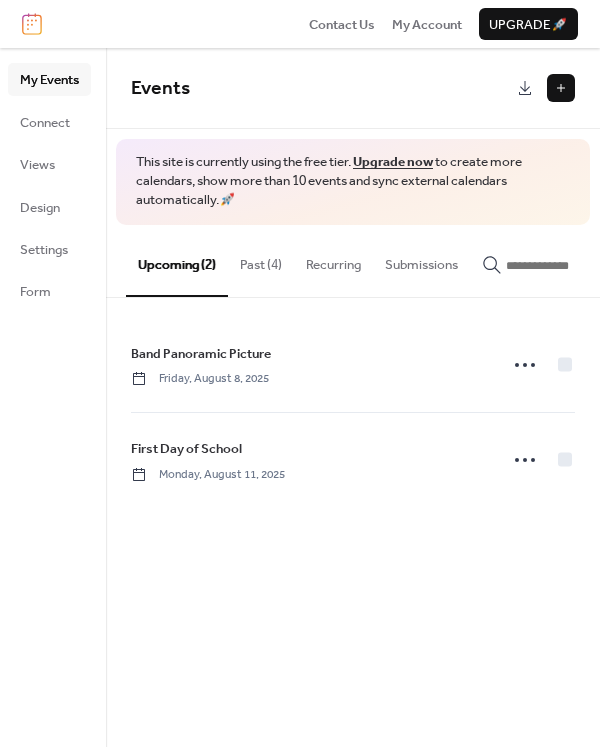 click on "Past (4)" at bounding box center [261, 260] 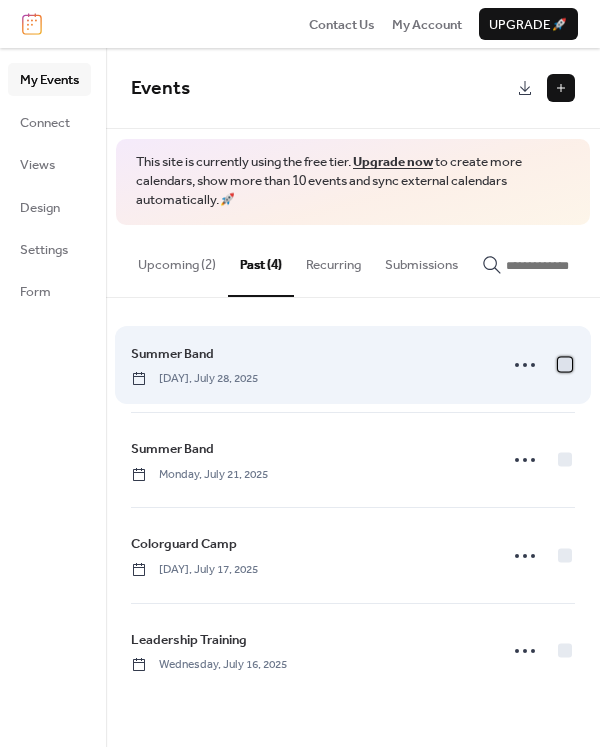 click at bounding box center [565, 364] 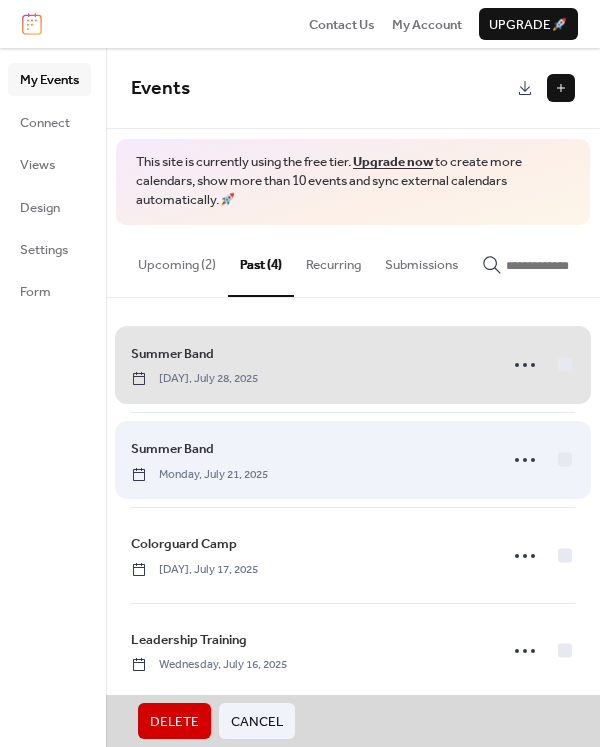 click on "Summer Band [DAY], [MONTH] 21, 2025" at bounding box center [353, 459] 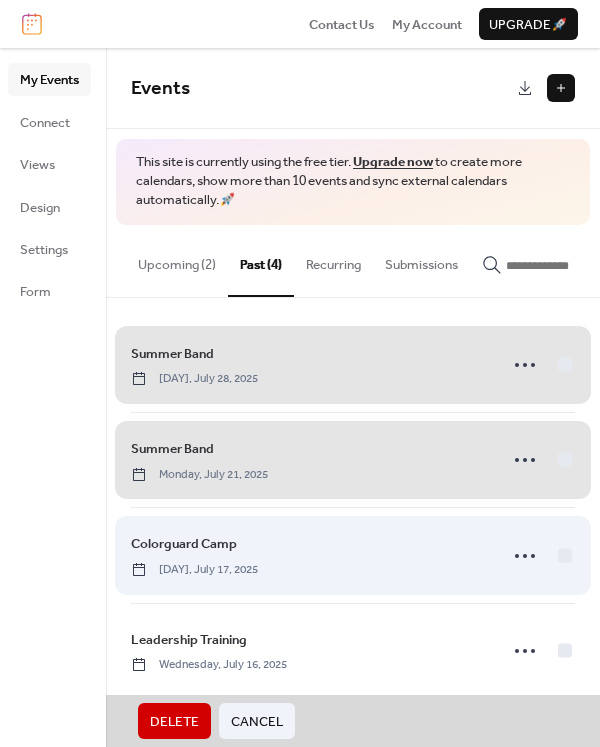 click on "Colorguard Camp  [DAY], July 17, 2025" at bounding box center (353, 554) 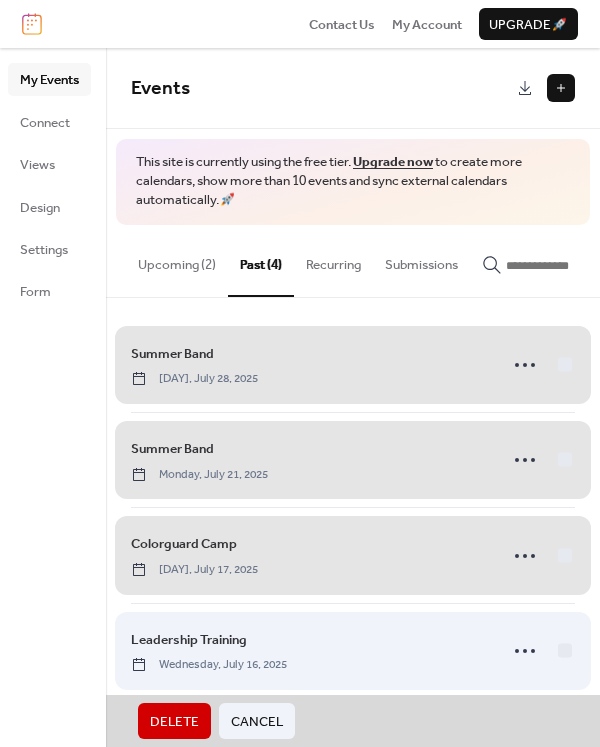 click on "Leadership Training [DAY], July 16, 2025" at bounding box center (353, 650) 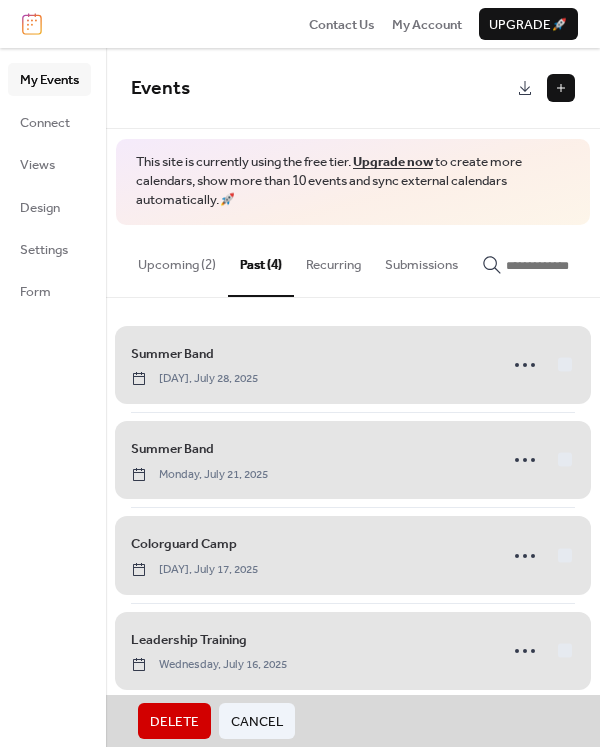 click on "Delete" at bounding box center [174, 722] 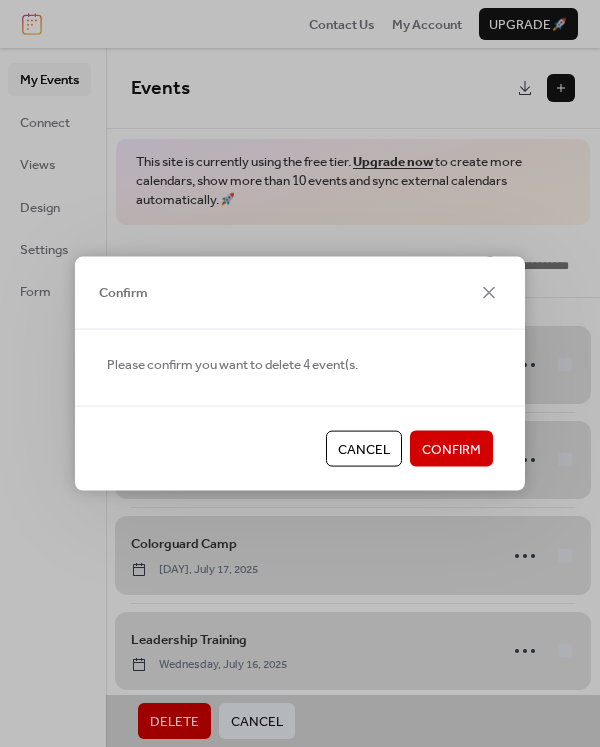 click on "Confirm" at bounding box center [451, 450] 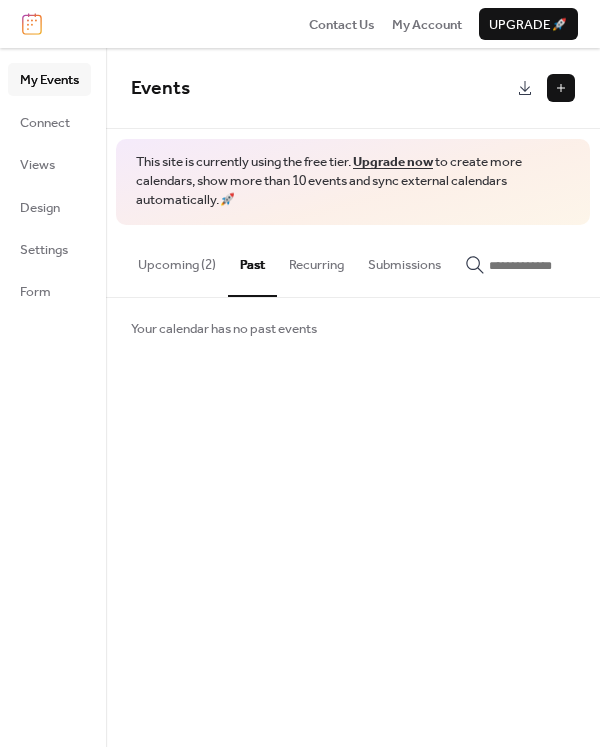 click on "Upcoming (2)" at bounding box center [177, 260] 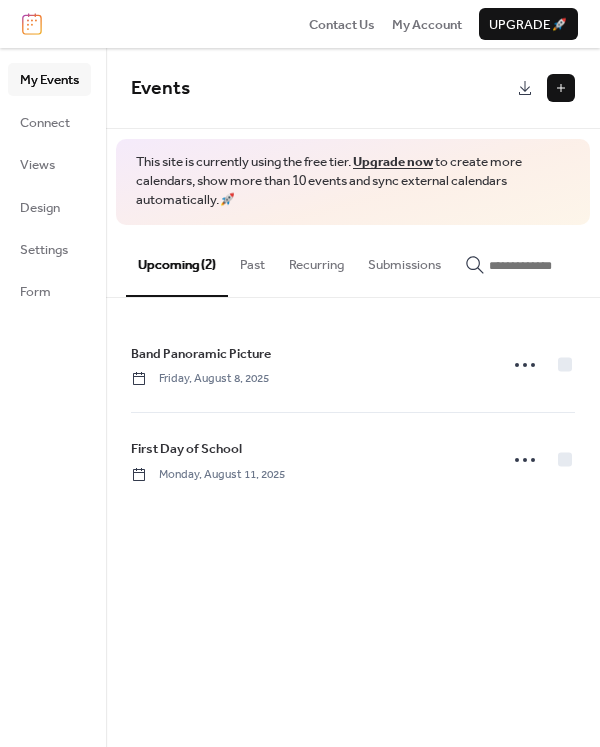 click at bounding box center (561, 88) 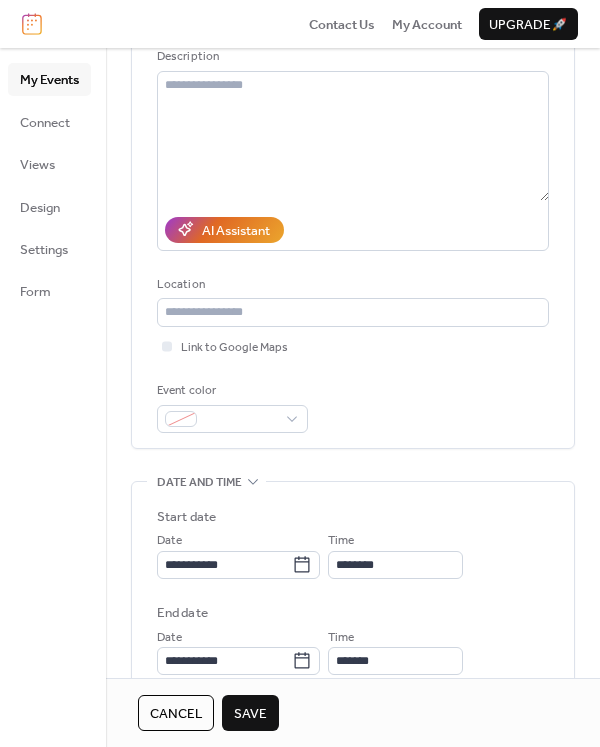 scroll, scrollTop: 300, scrollLeft: 0, axis: vertical 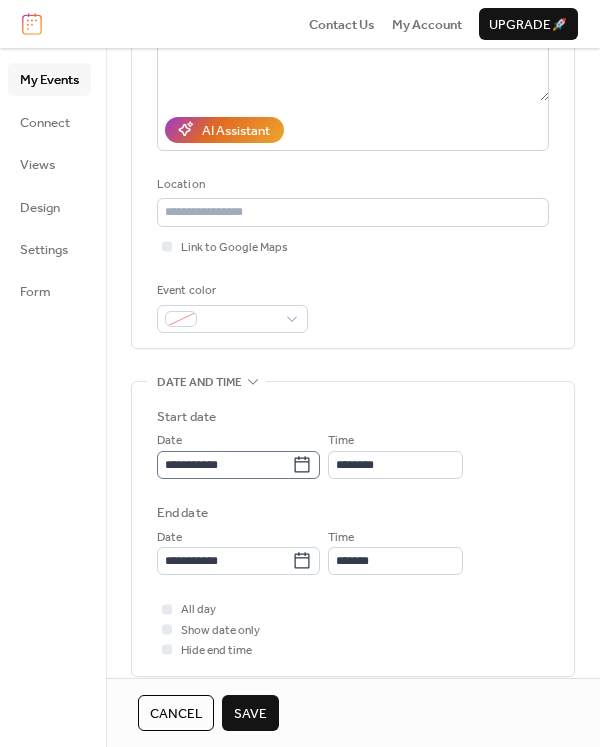 type on "**********" 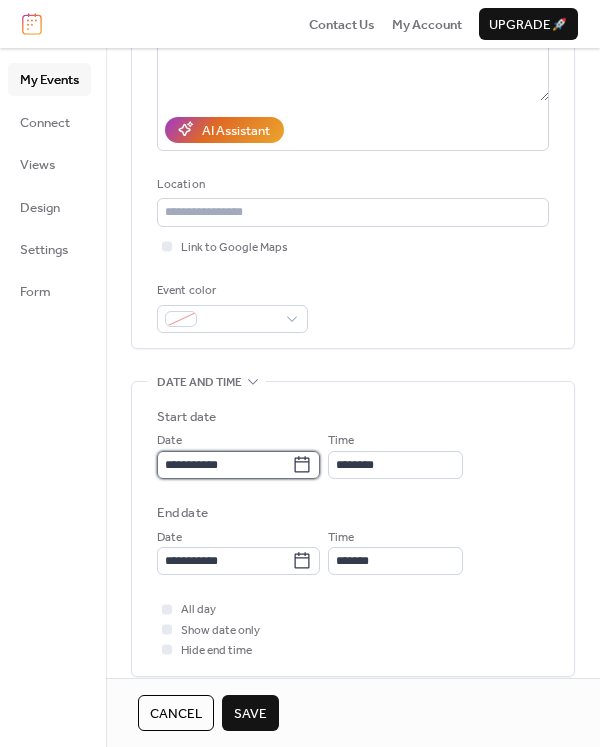 click on "**********" at bounding box center [224, 465] 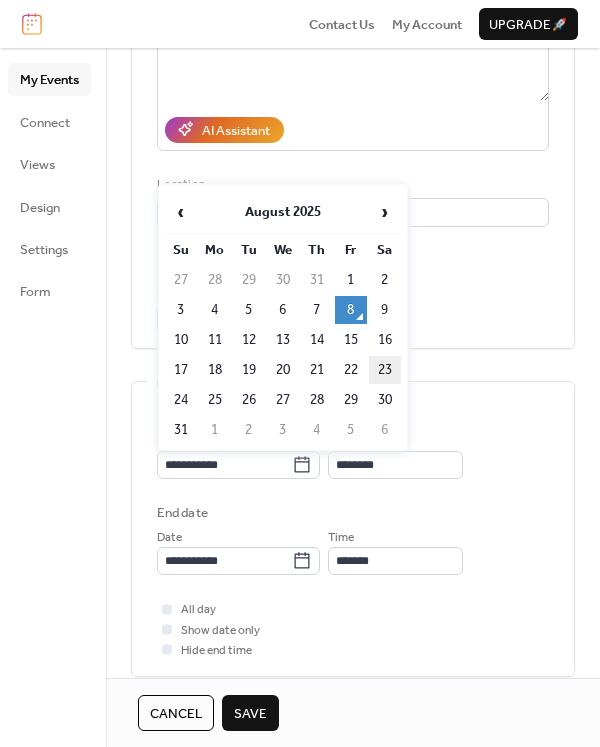 click on "23" at bounding box center [385, 370] 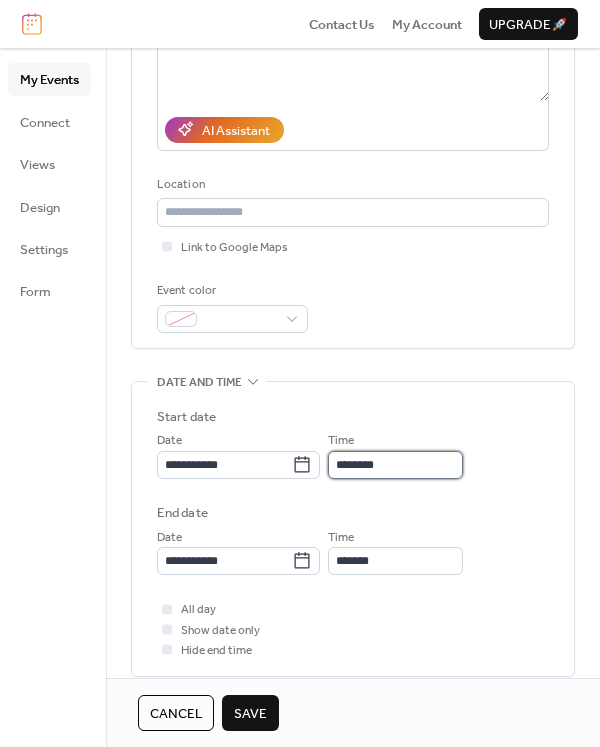 click on "********" at bounding box center [395, 465] 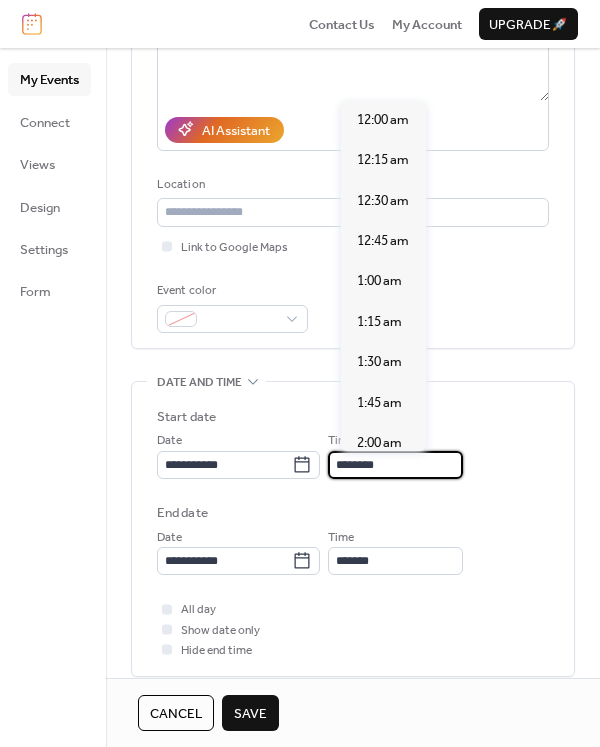 click on "********" at bounding box center (395, 465) 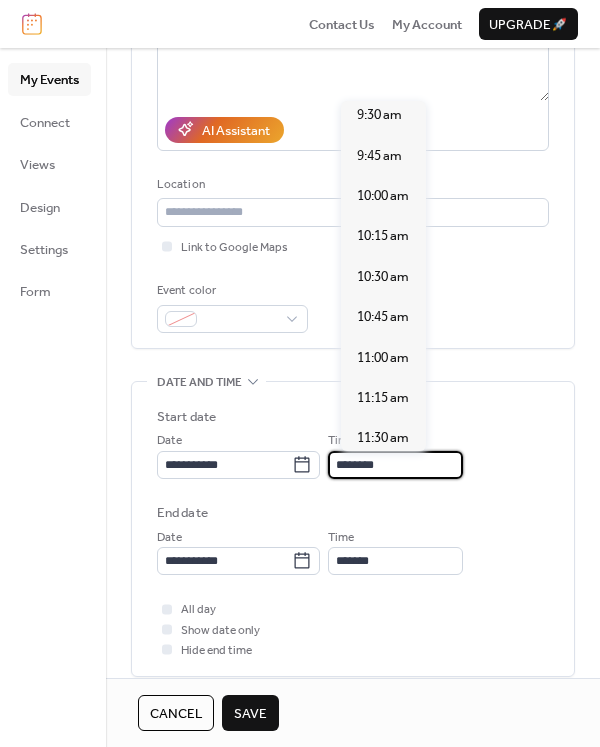 scroll, scrollTop: 1440, scrollLeft: 0, axis: vertical 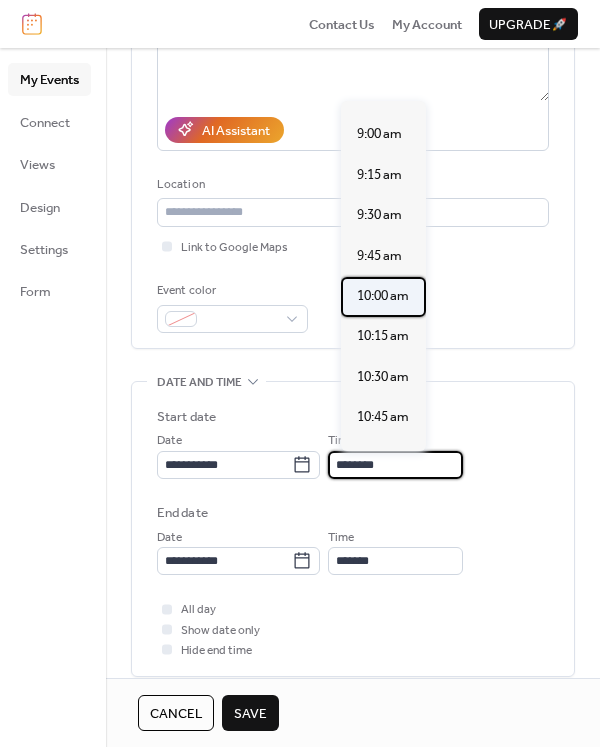 click on "10:00 am" at bounding box center (383, 297) 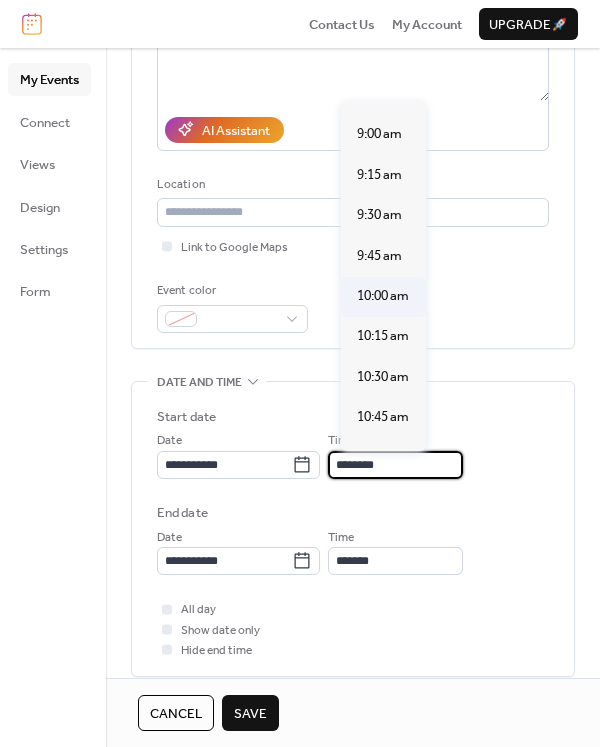 type on "********" 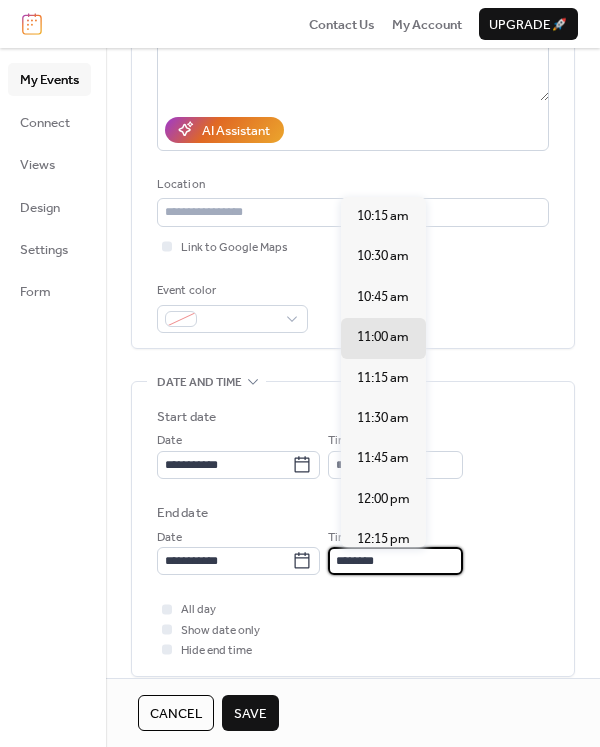 click on "********" at bounding box center [395, 561] 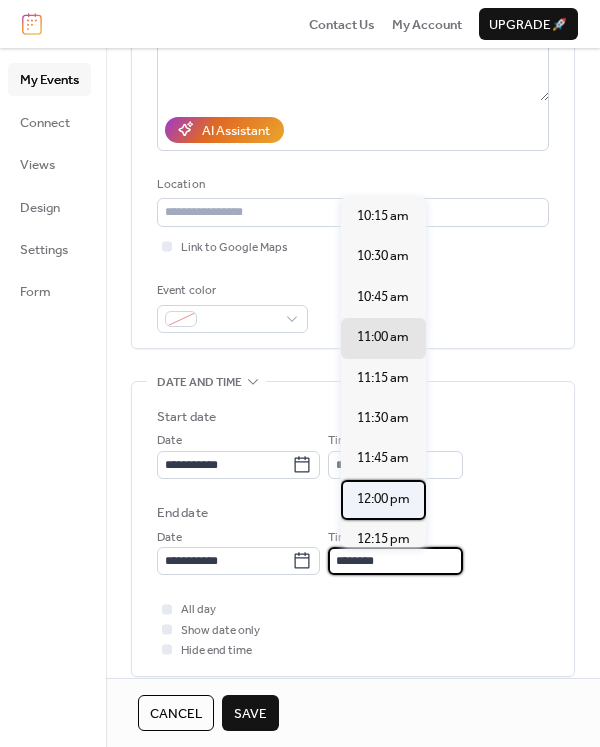 click on "12:00 pm" at bounding box center [383, 499] 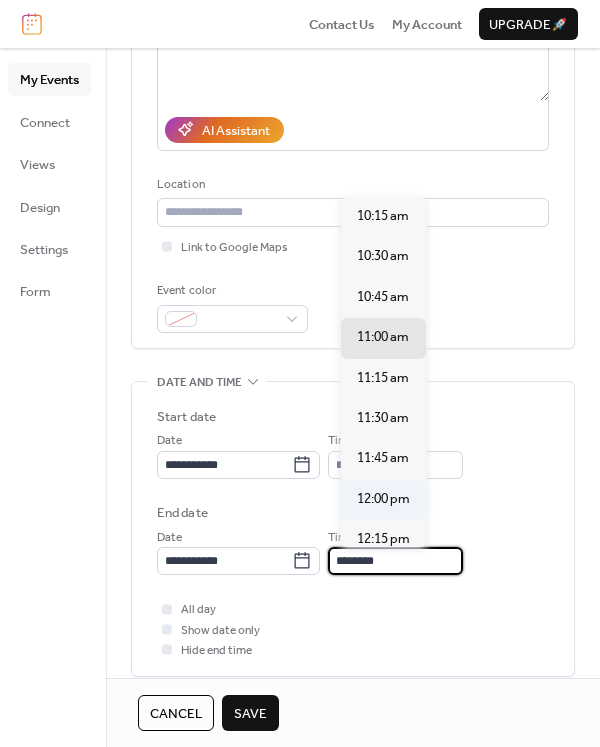 type on "********" 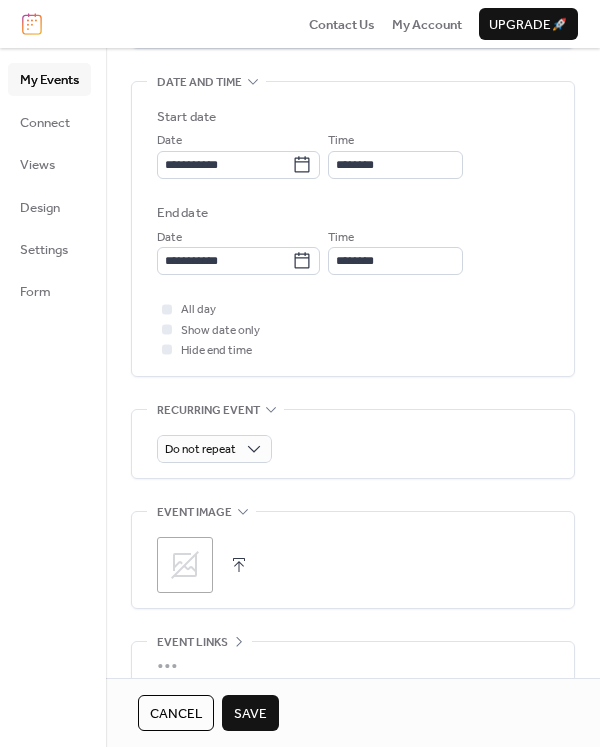 scroll, scrollTop: 773, scrollLeft: 0, axis: vertical 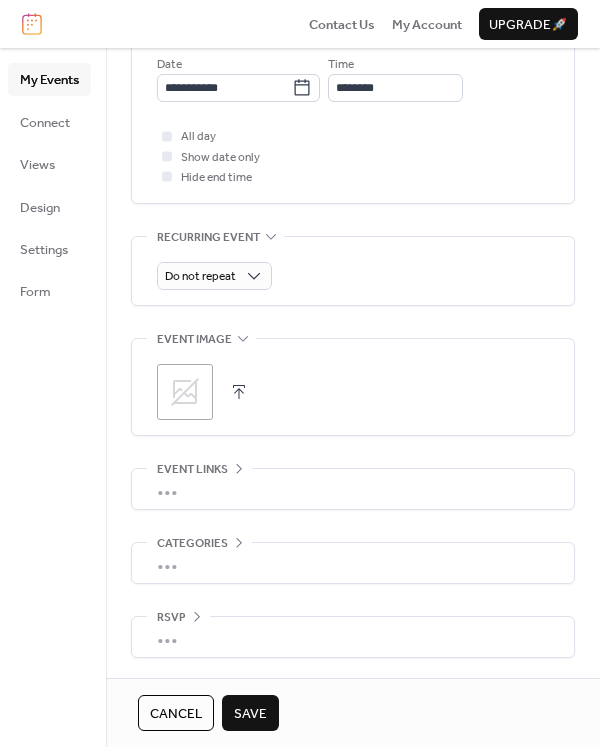 click on "Save" at bounding box center (250, 713) 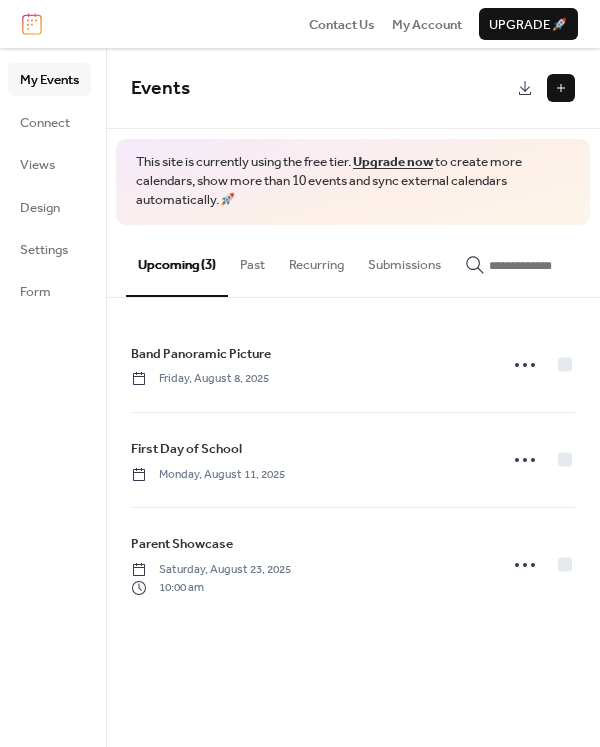 click at bounding box center (561, 88) 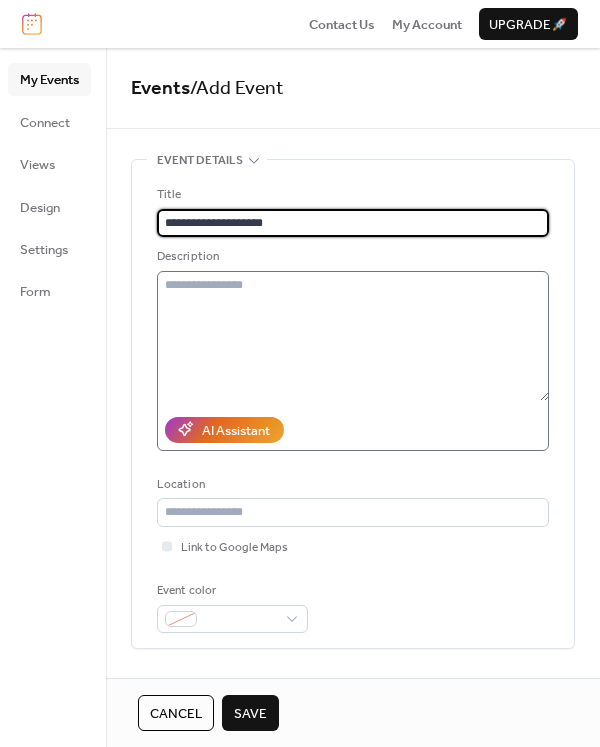 type on "**********" 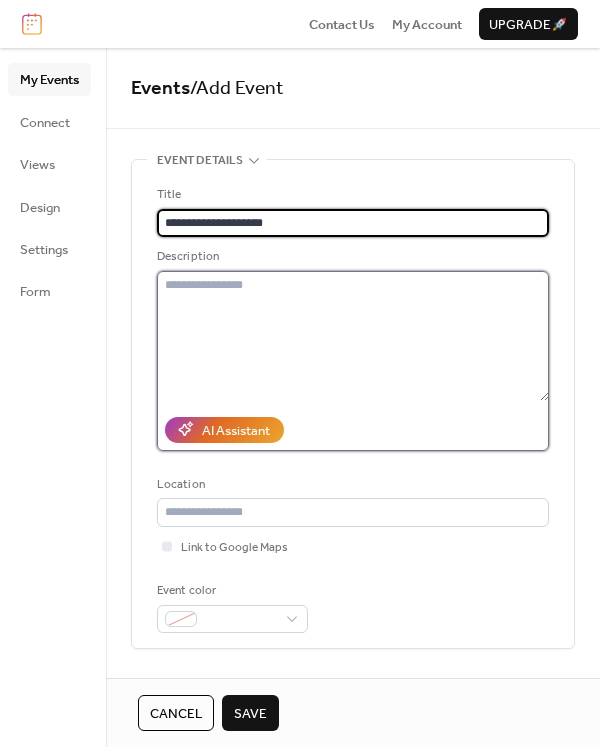 click at bounding box center (353, 336) 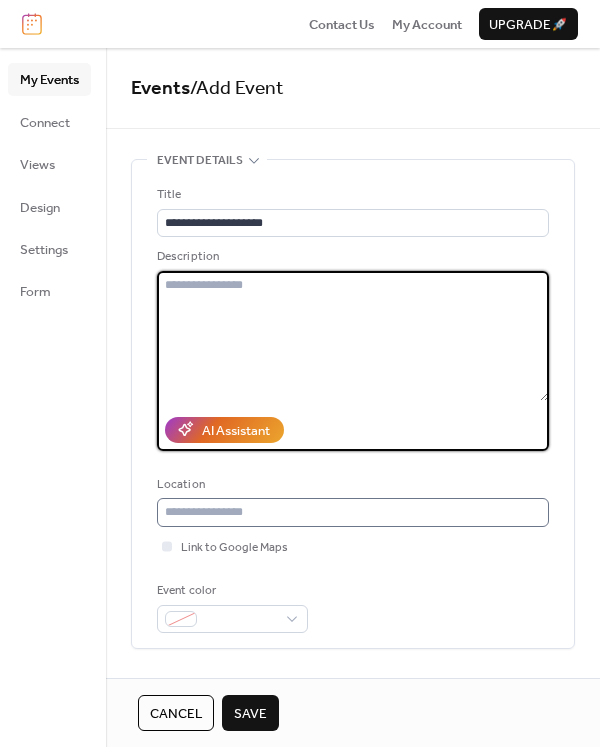 scroll, scrollTop: 300, scrollLeft: 0, axis: vertical 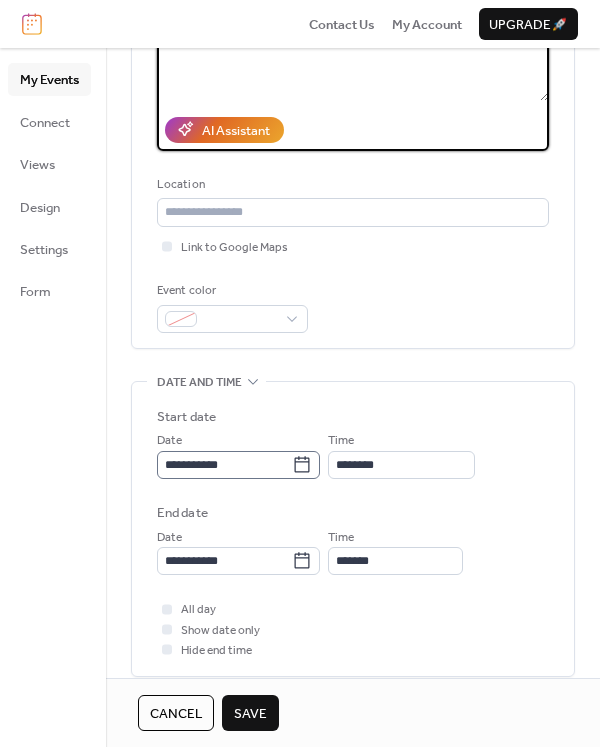 click on "**********" at bounding box center [238, 465] 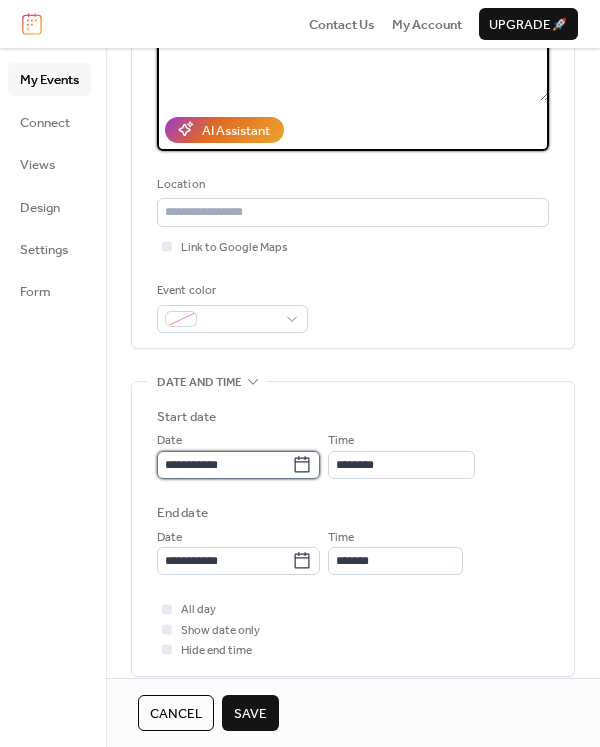 click on "**********" at bounding box center [224, 465] 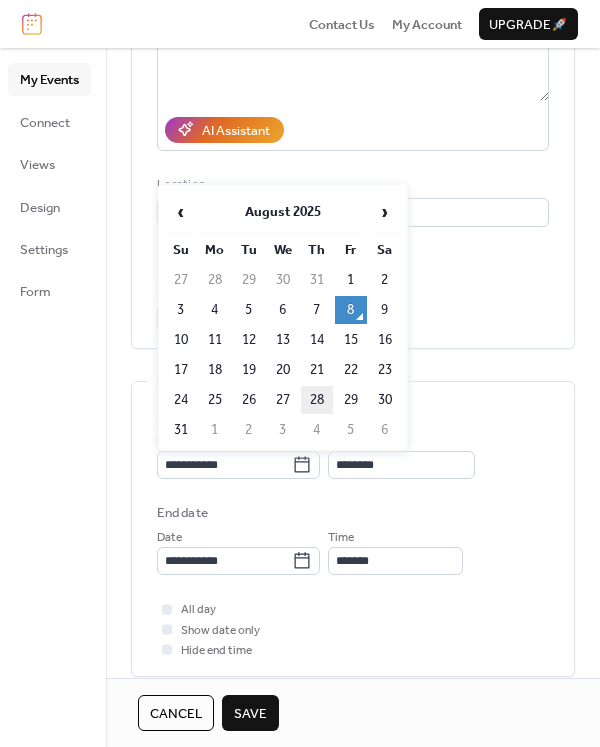 click on "28" at bounding box center [317, 400] 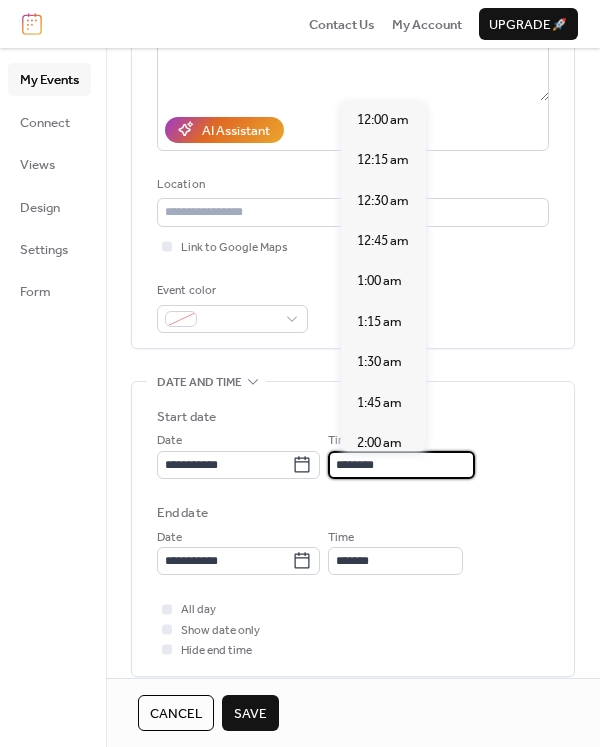click on "********" at bounding box center [401, 465] 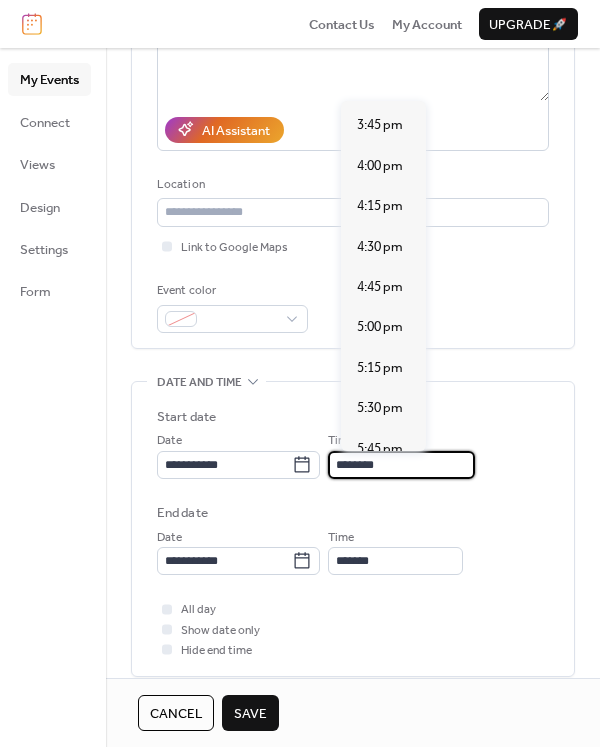 scroll, scrollTop: 2740, scrollLeft: 0, axis: vertical 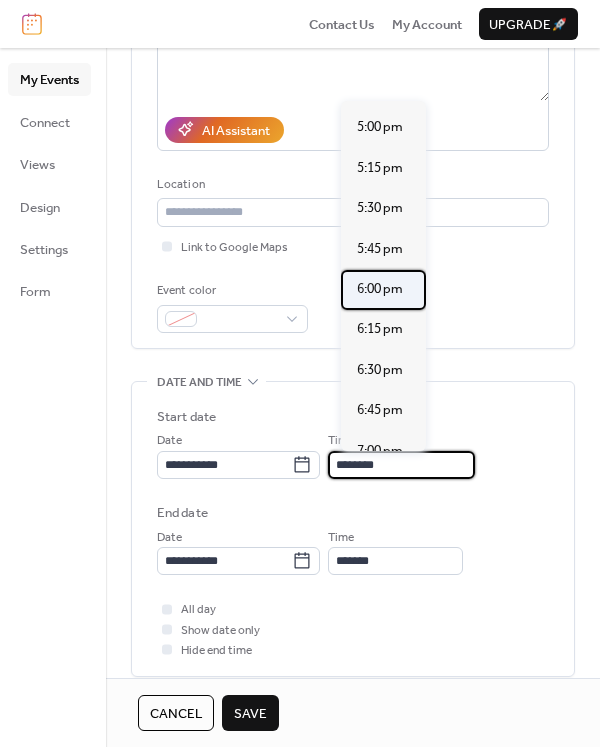 click on "6:00 pm" at bounding box center (383, 290) 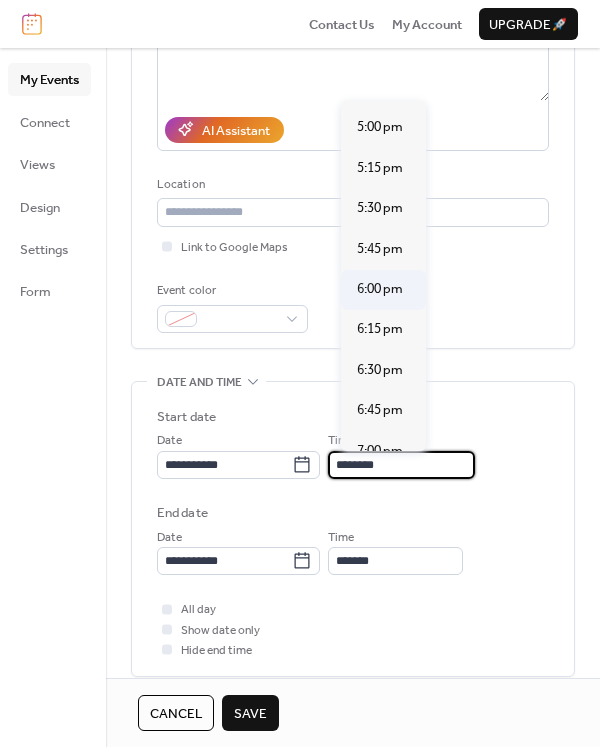 type on "*******" 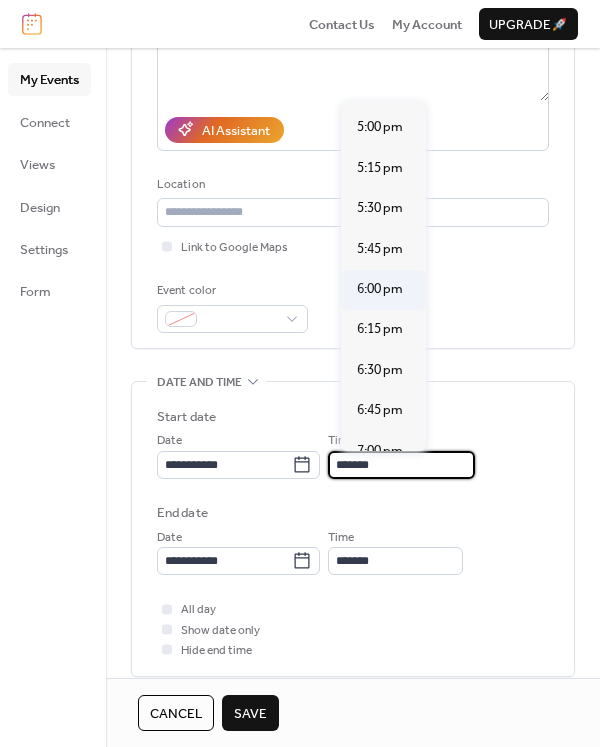 scroll, scrollTop: 0, scrollLeft: 0, axis: both 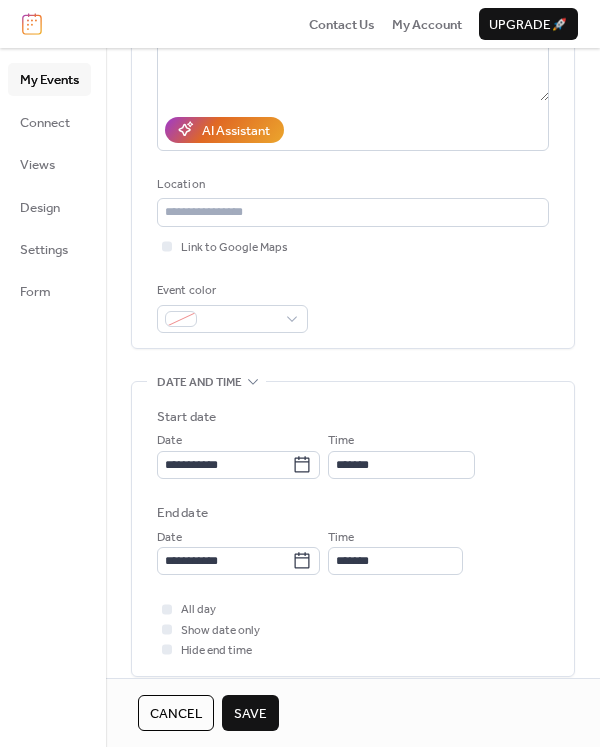click on "Save" at bounding box center [250, 714] 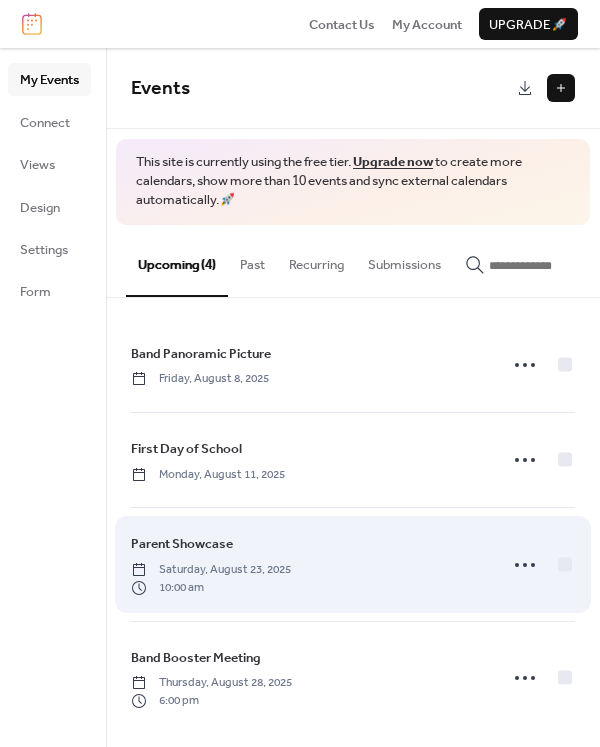 scroll, scrollTop: 13, scrollLeft: 0, axis: vertical 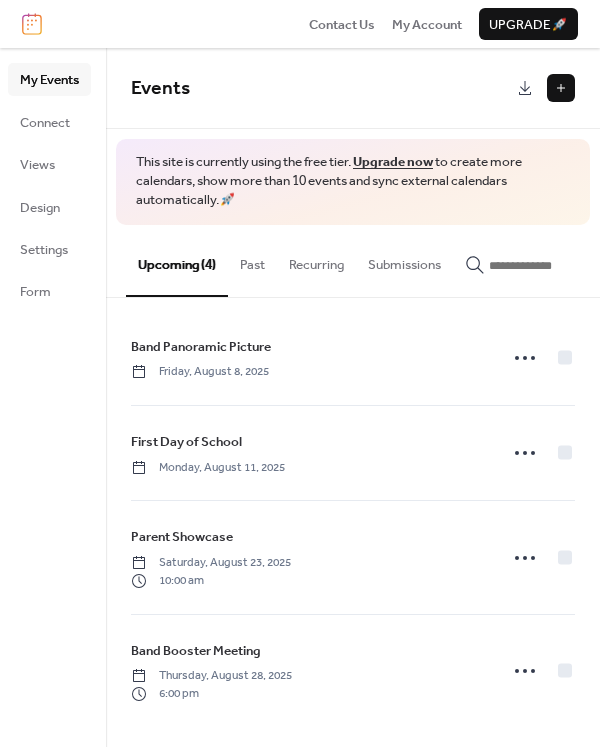 click at bounding box center (561, 88) 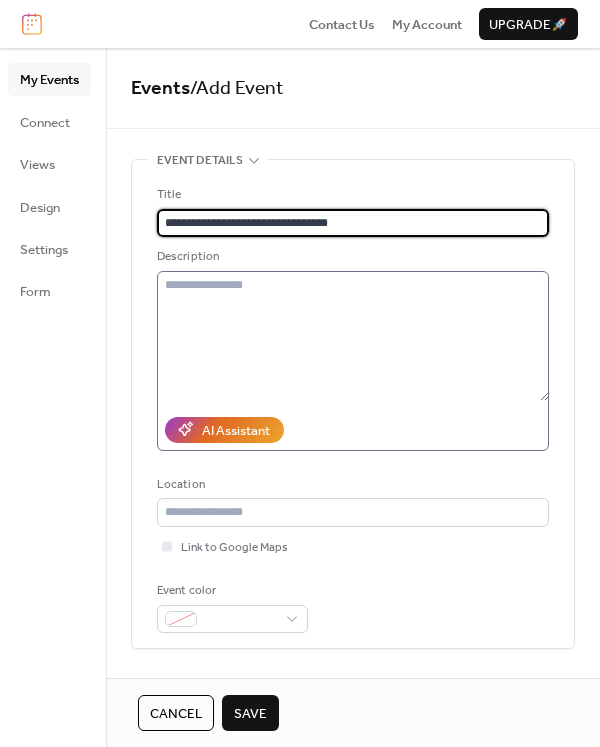 scroll, scrollTop: 1, scrollLeft: 0, axis: vertical 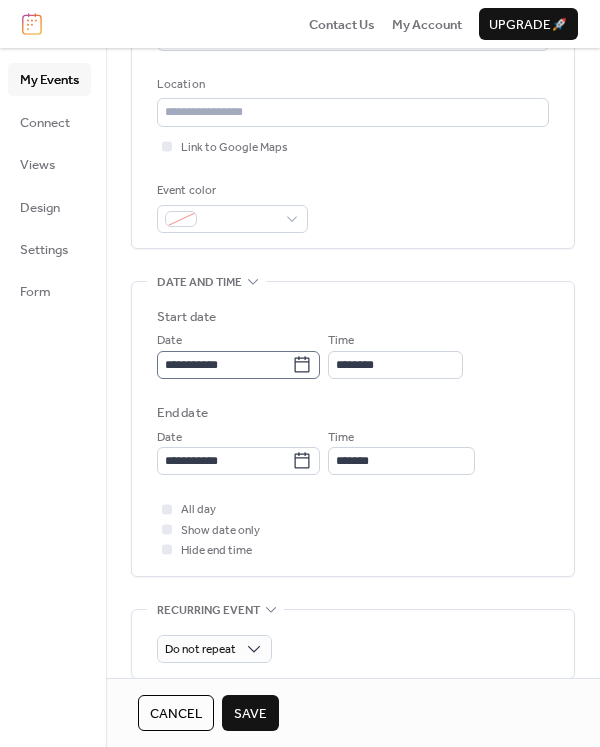 type on "**********" 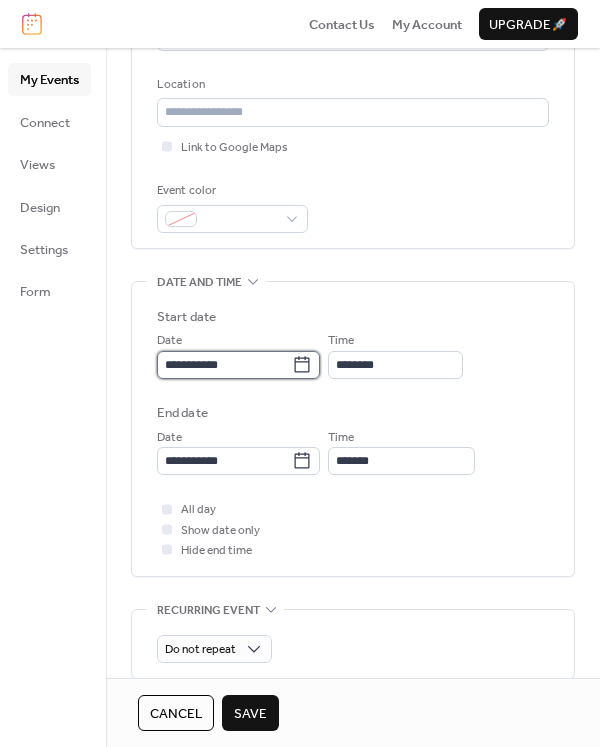 click on "**********" at bounding box center [224, 365] 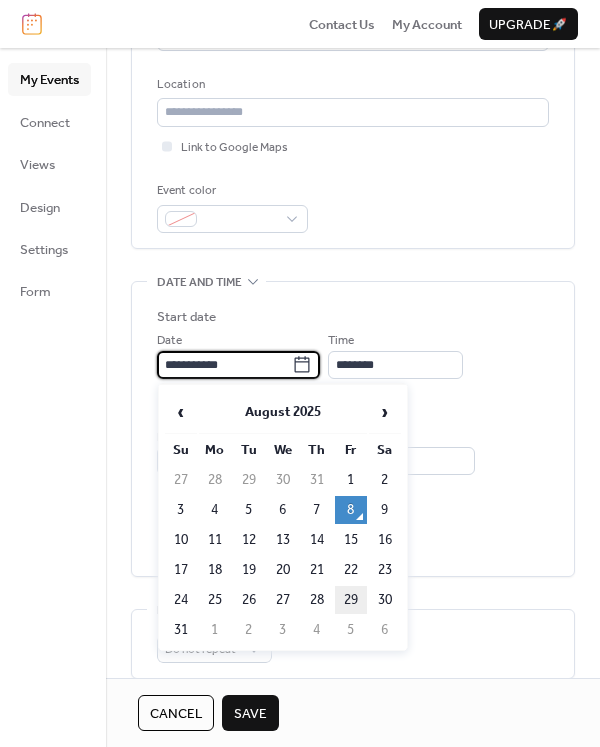click on "29" at bounding box center (351, 600) 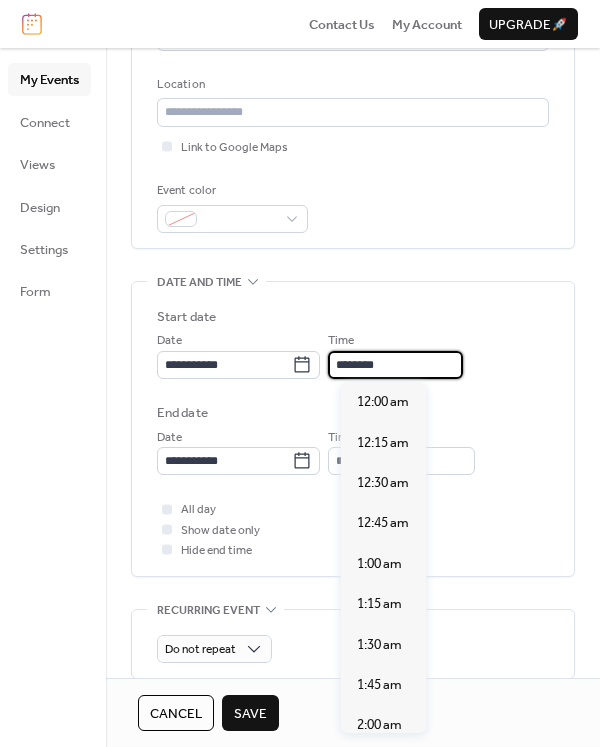 click on "********" at bounding box center (395, 365) 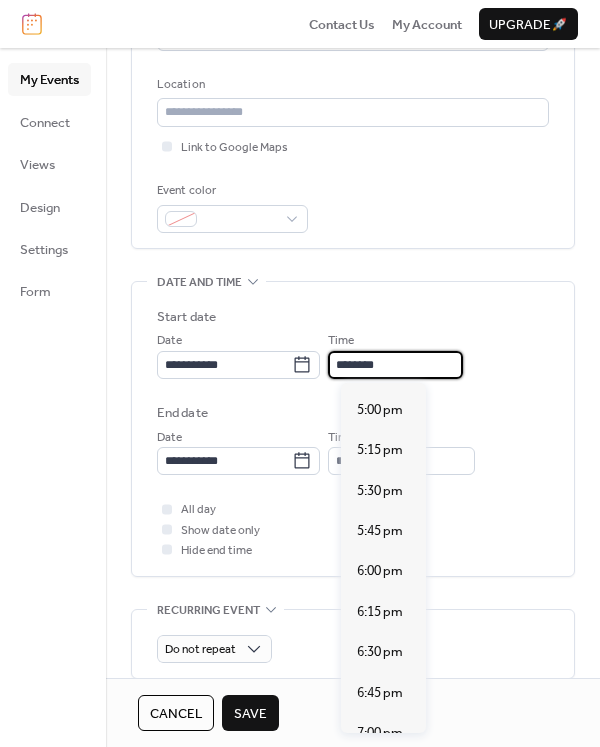 scroll, scrollTop: 2840, scrollLeft: 0, axis: vertical 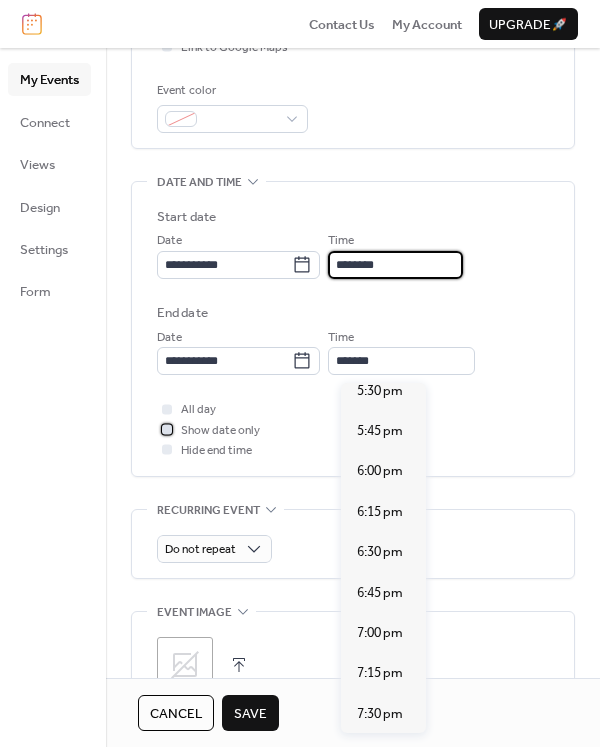 click at bounding box center (167, 429) 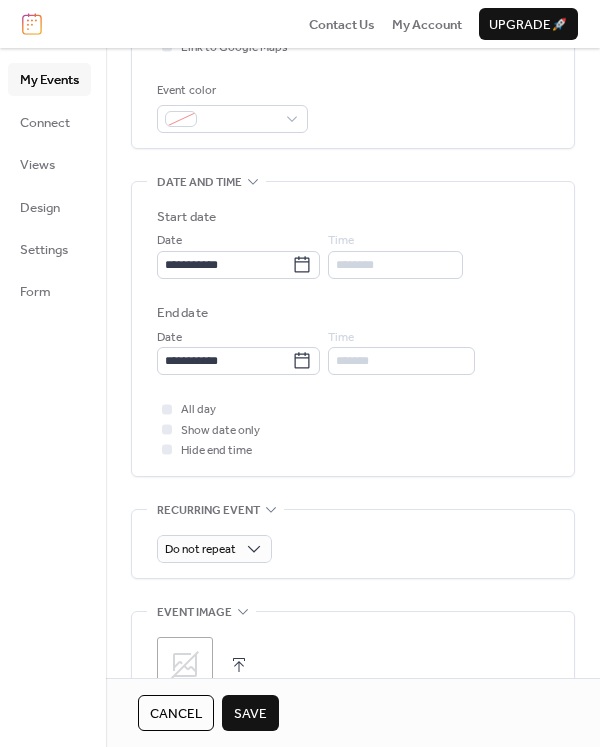 click on "Save" at bounding box center [250, 713] 